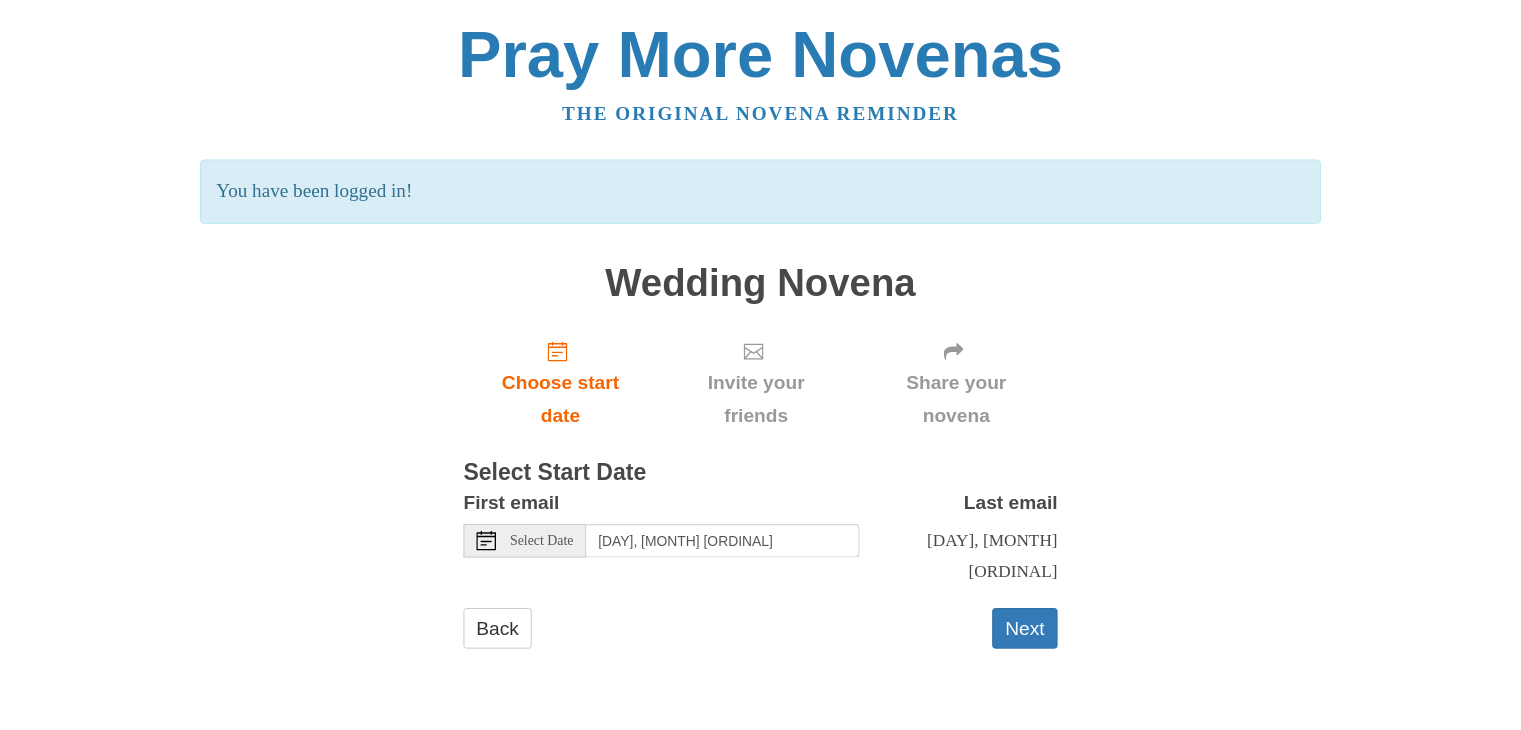 scroll, scrollTop: 0, scrollLeft: 0, axis: both 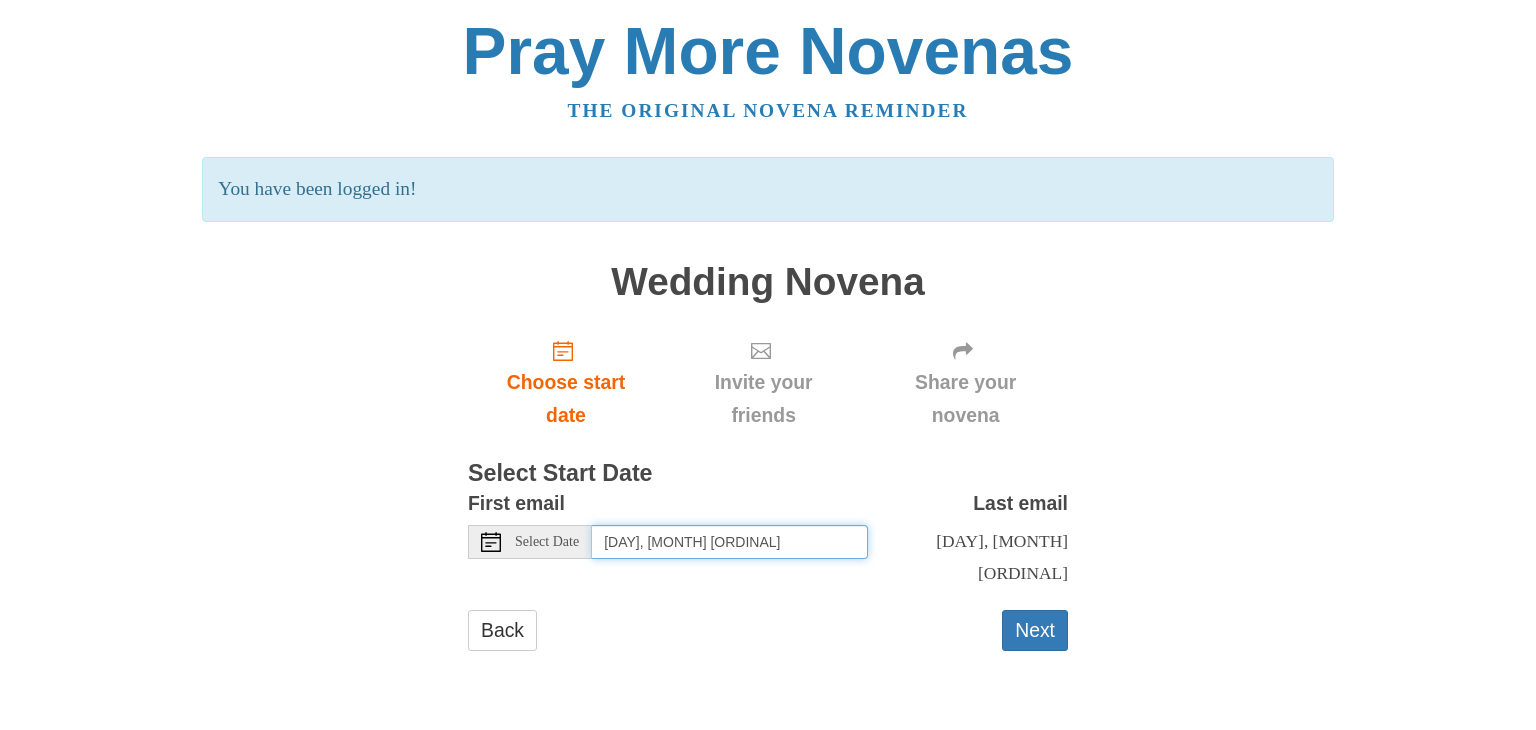click on "[DAY], [MONTH] [ORDINAL]" at bounding box center (730, 542) 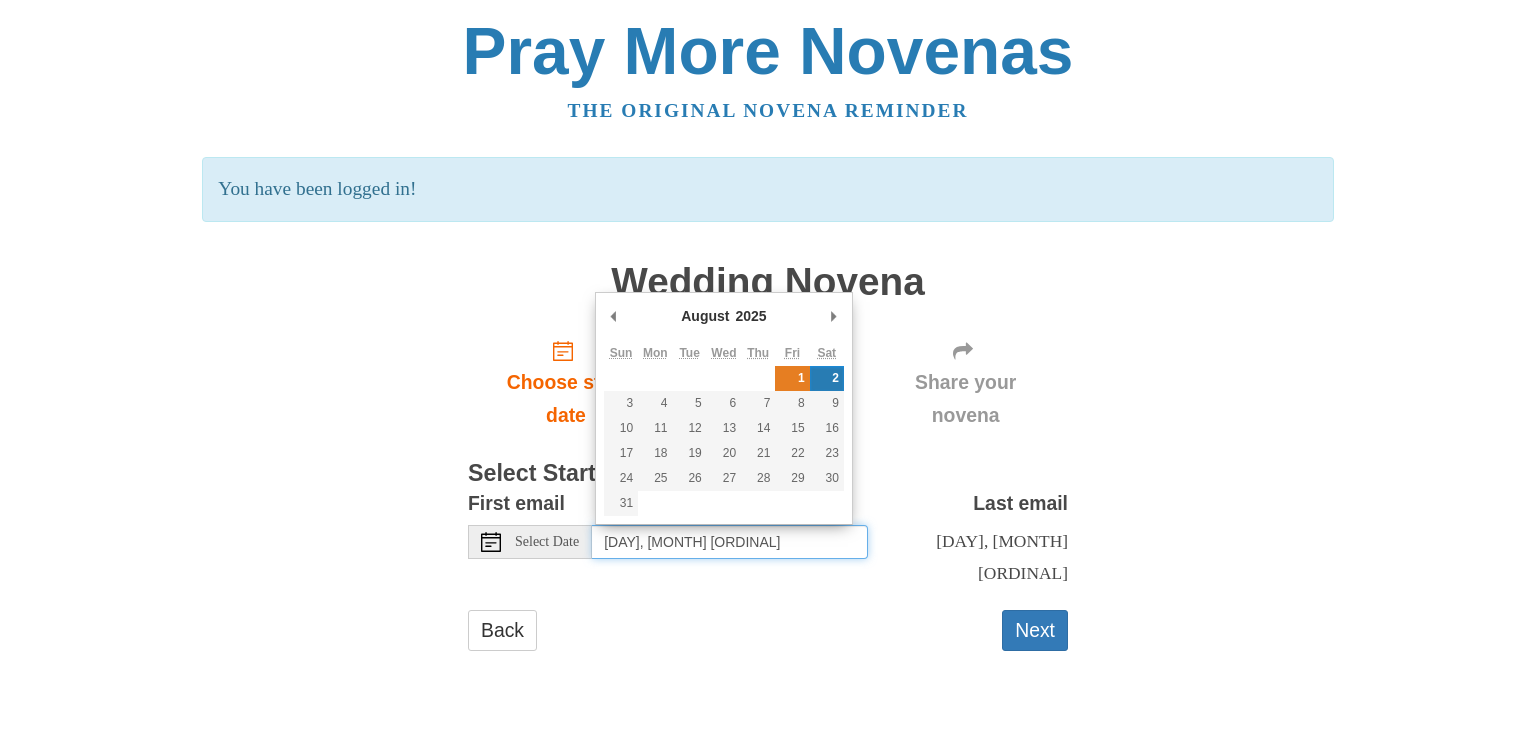 type on "Friday, August 1st" 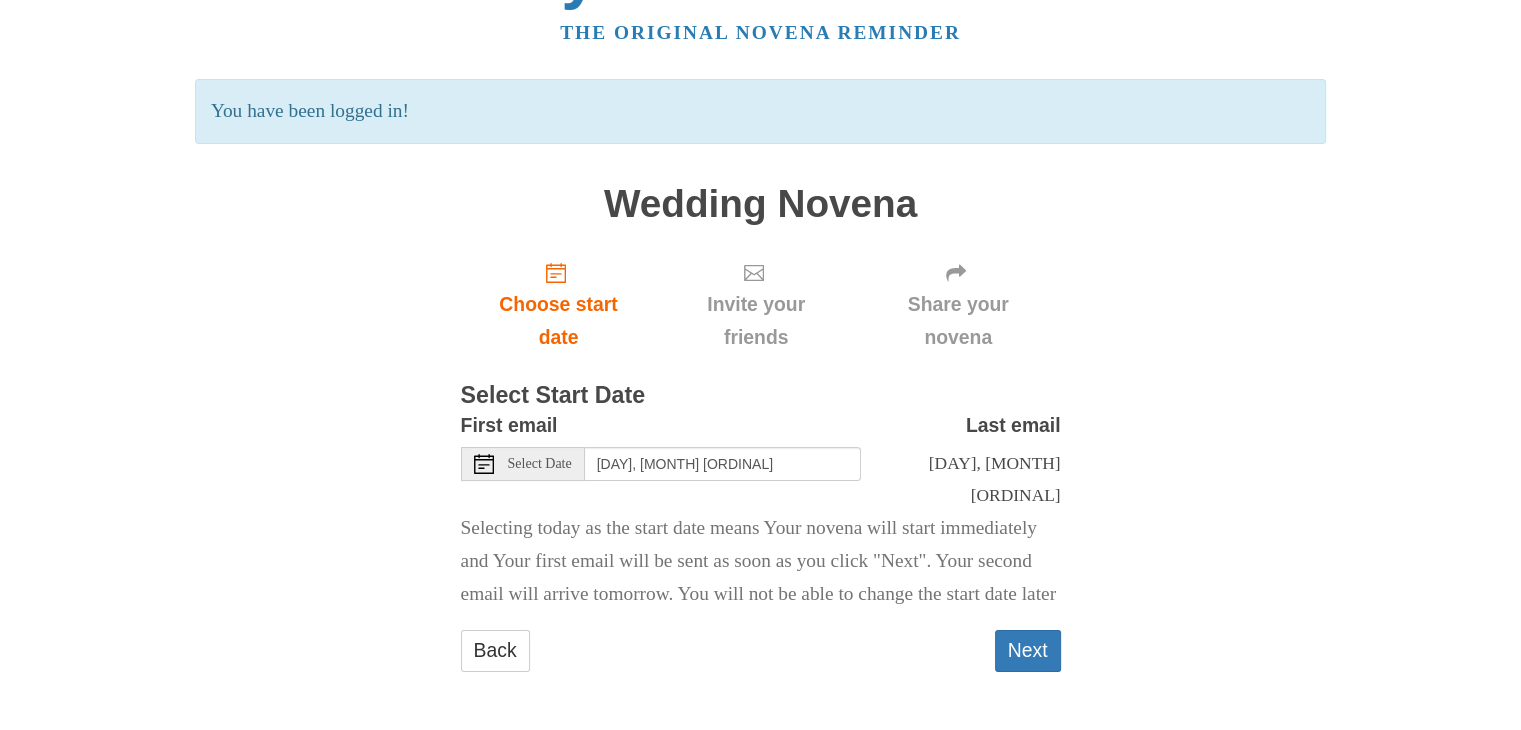 scroll, scrollTop: 92, scrollLeft: 0, axis: vertical 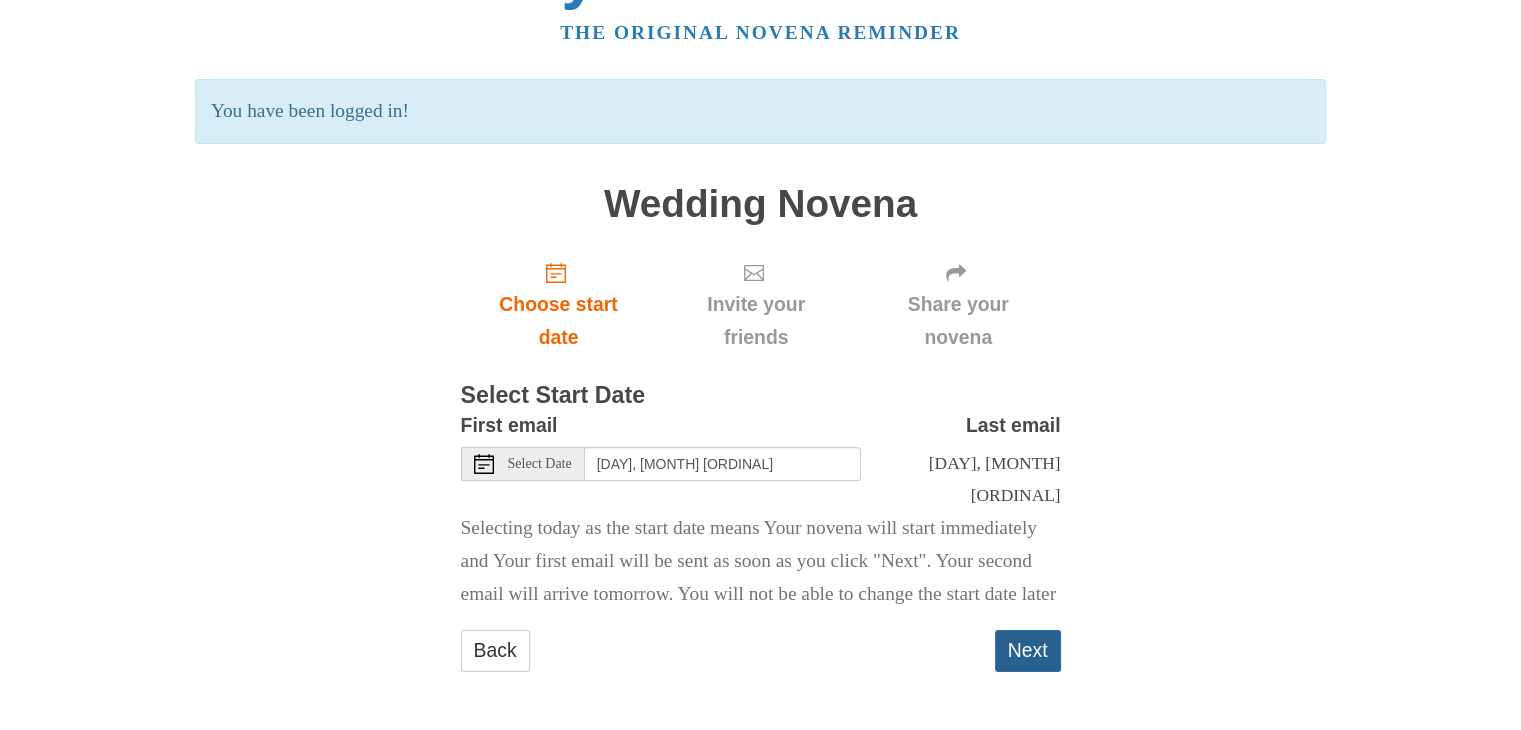 click on "Next" at bounding box center (1028, 650) 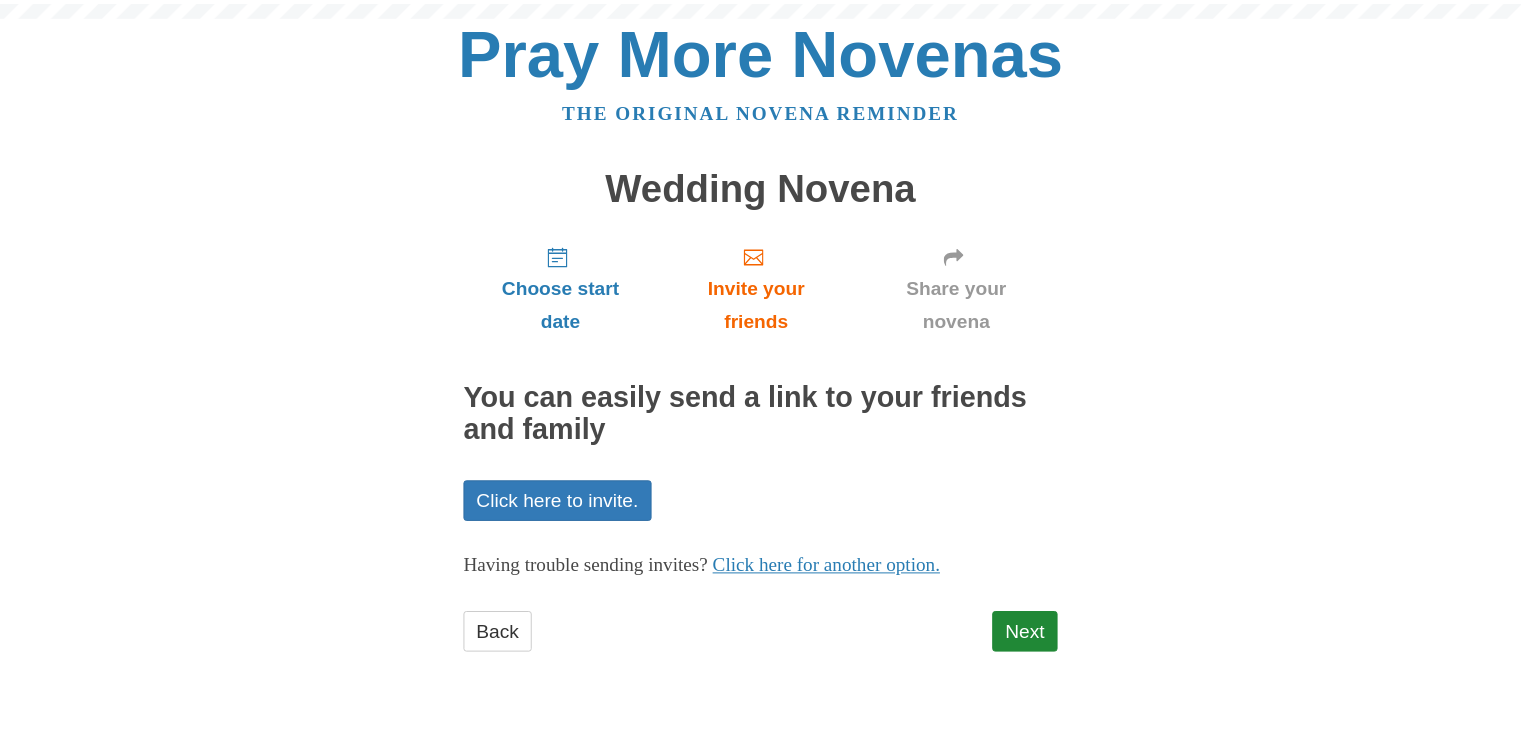 scroll, scrollTop: 0, scrollLeft: 0, axis: both 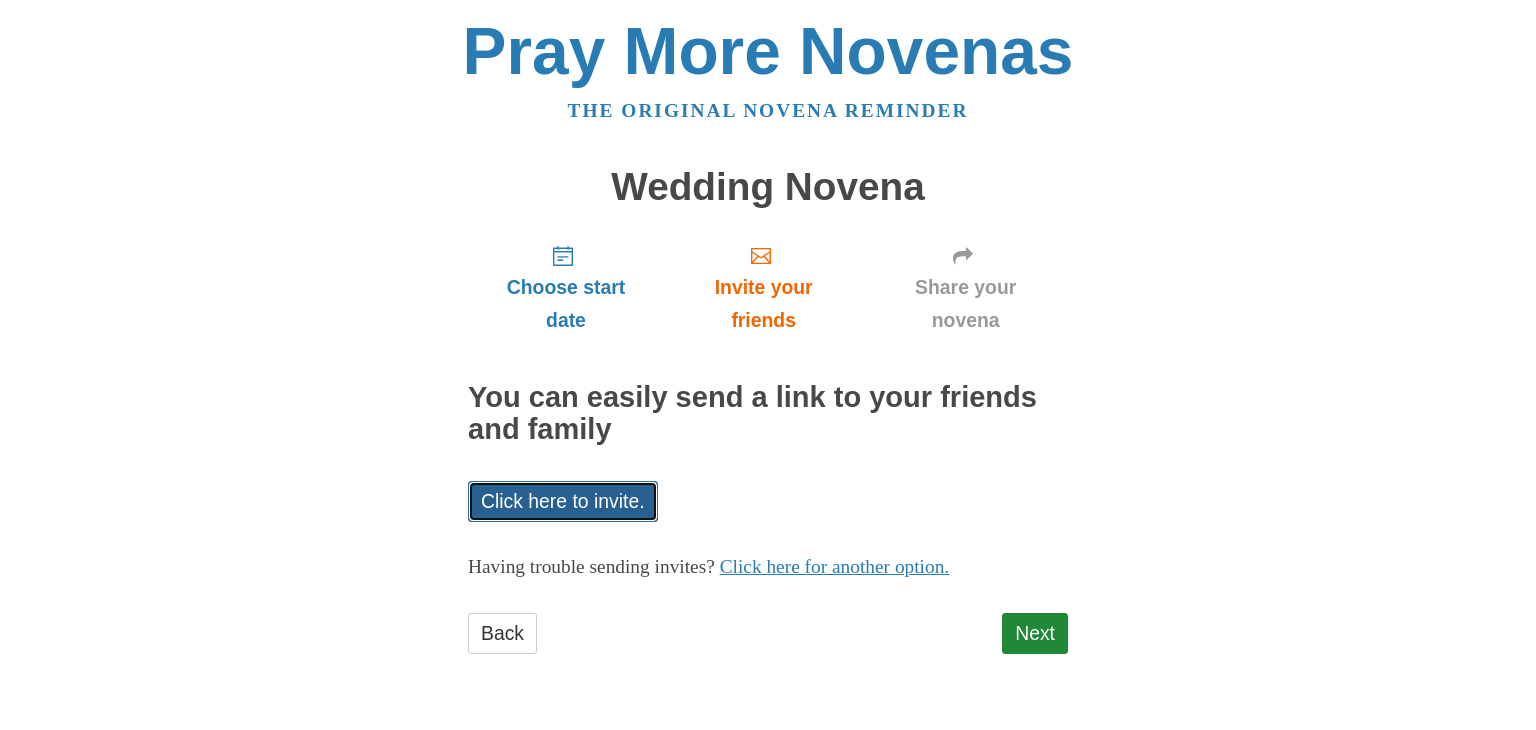 click on "Click here to invite." at bounding box center (563, 501) 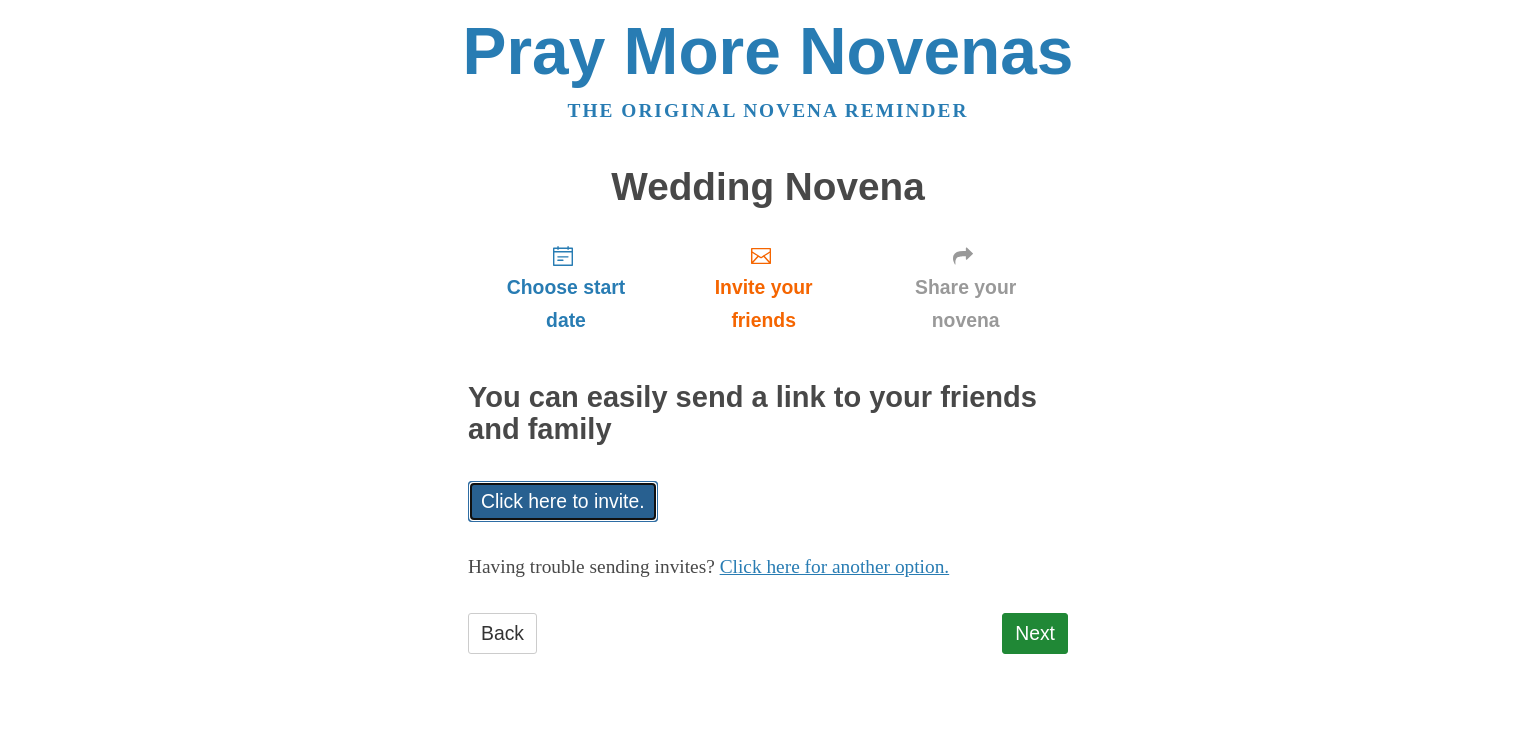 click on "Click here to invite." at bounding box center (563, 501) 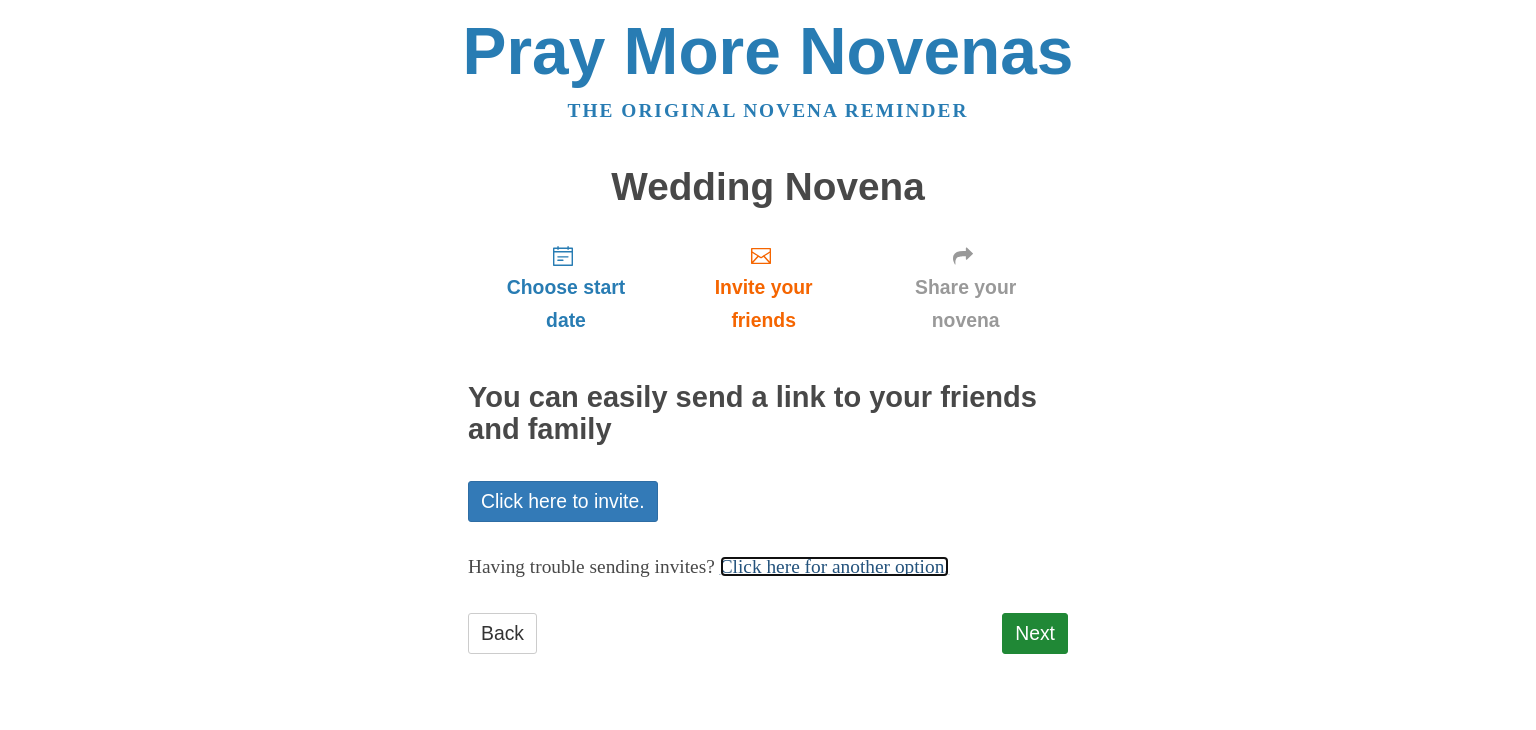 click on "Click here for another option." at bounding box center (835, 566) 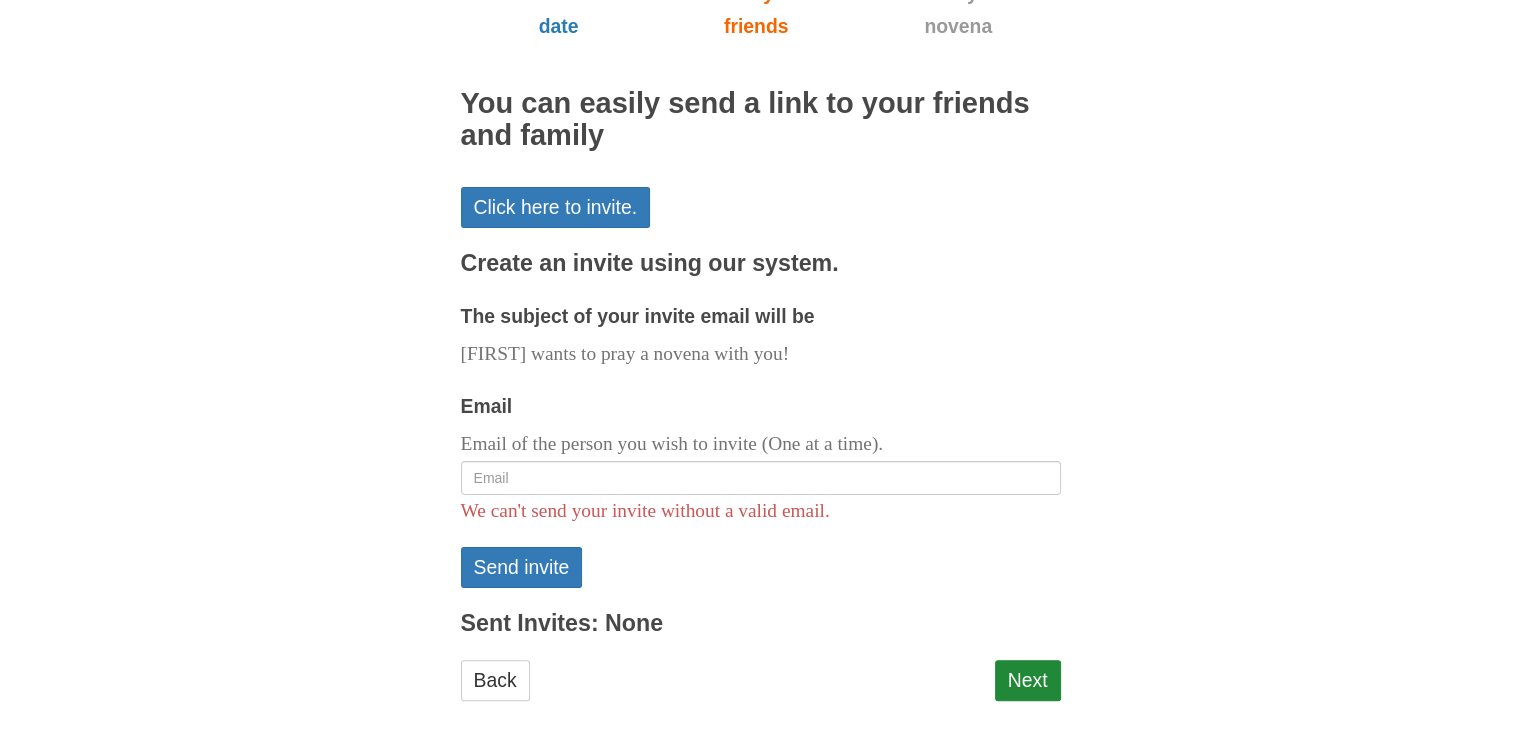 scroll, scrollTop: 292, scrollLeft: 0, axis: vertical 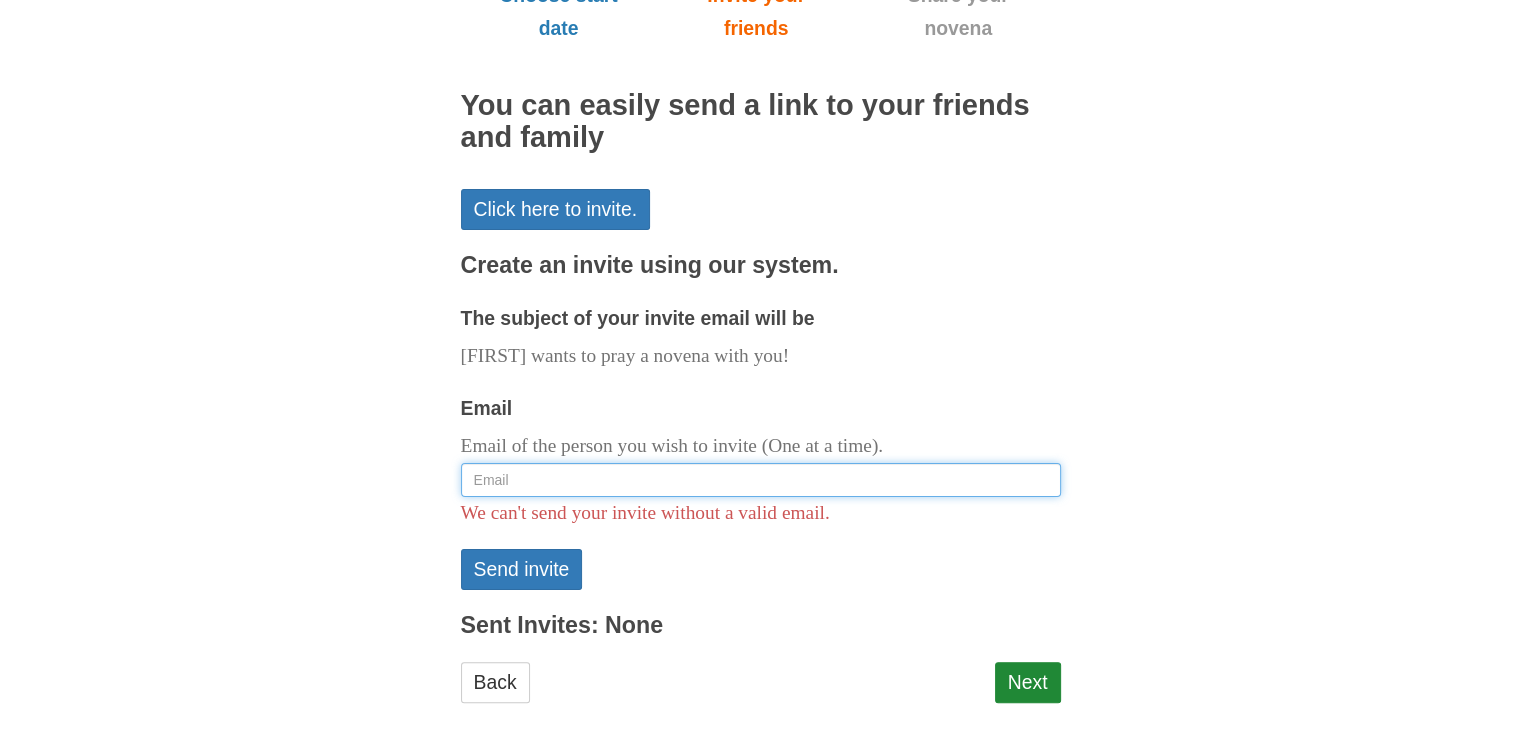 click on "Email" at bounding box center [761, 480] 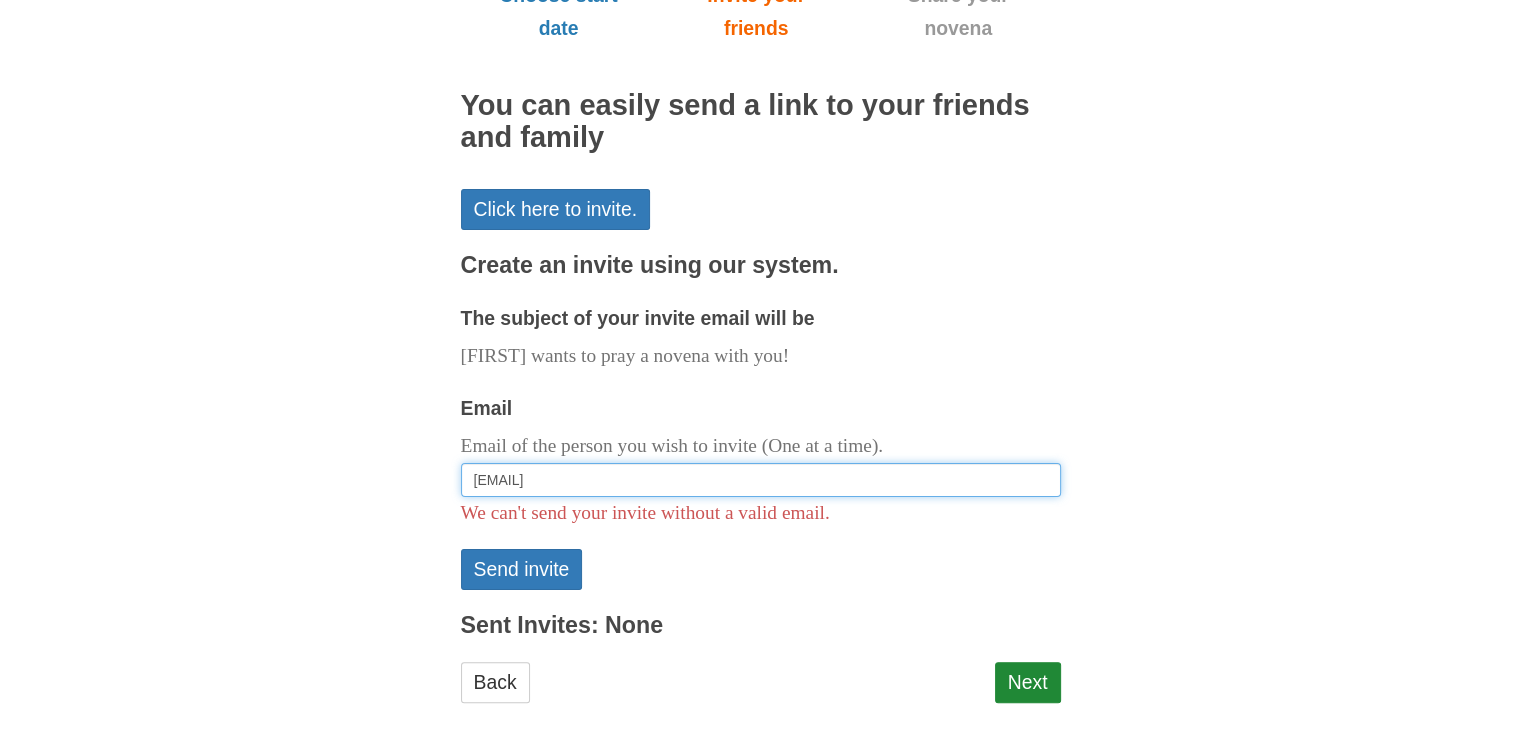 type on "ninadhart@gmail.com" 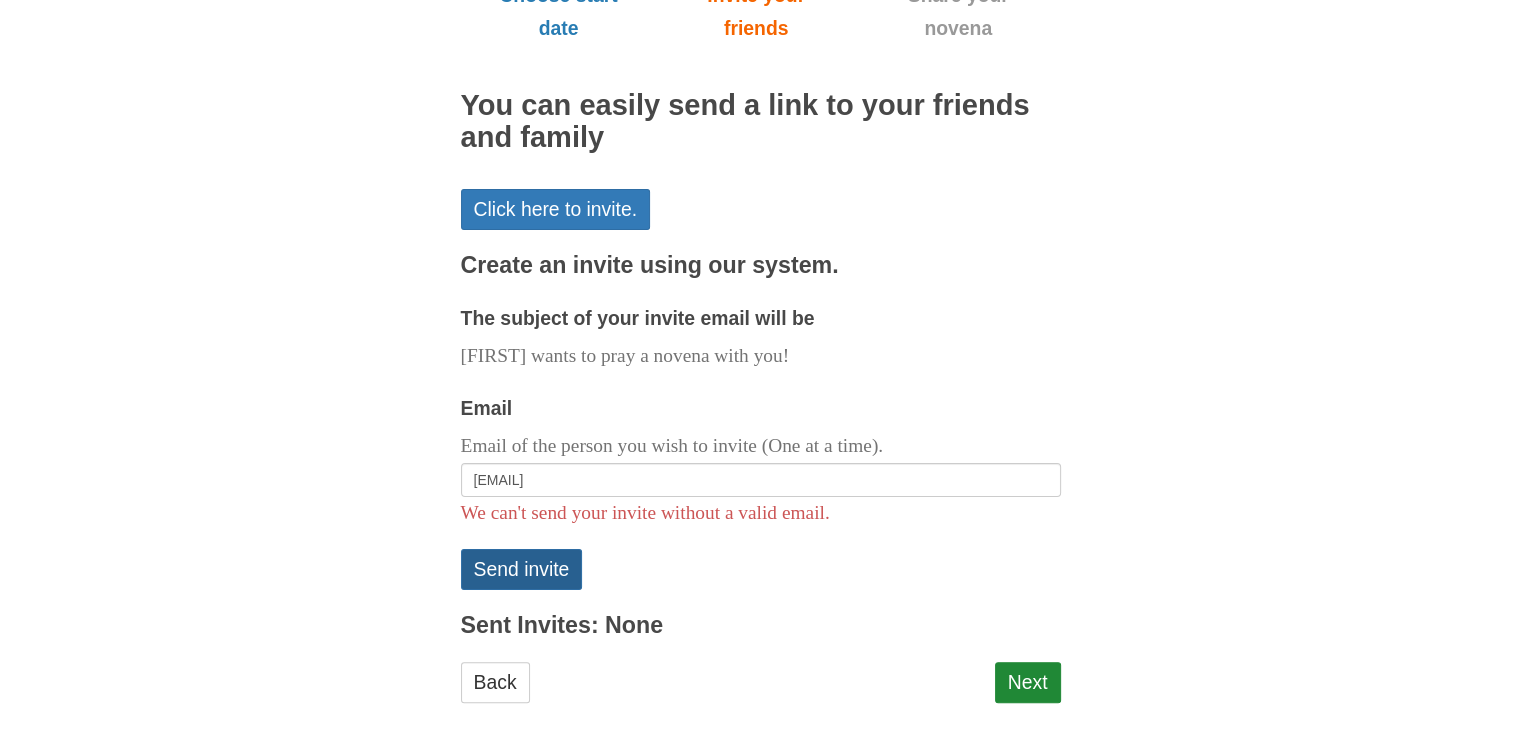click on "Send invite" at bounding box center (522, 569) 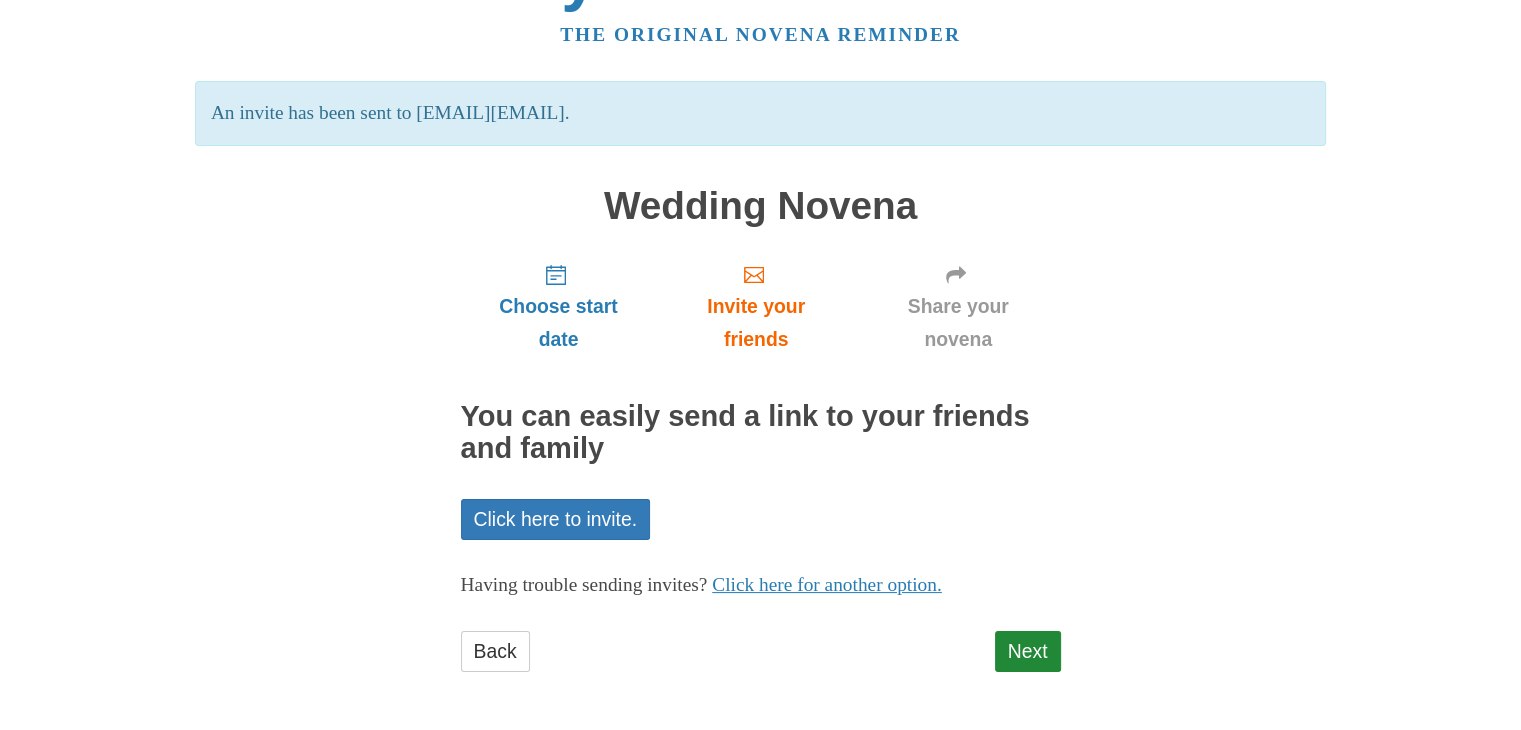 scroll, scrollTop: 75, scrollLeft: 0, axis: vertical 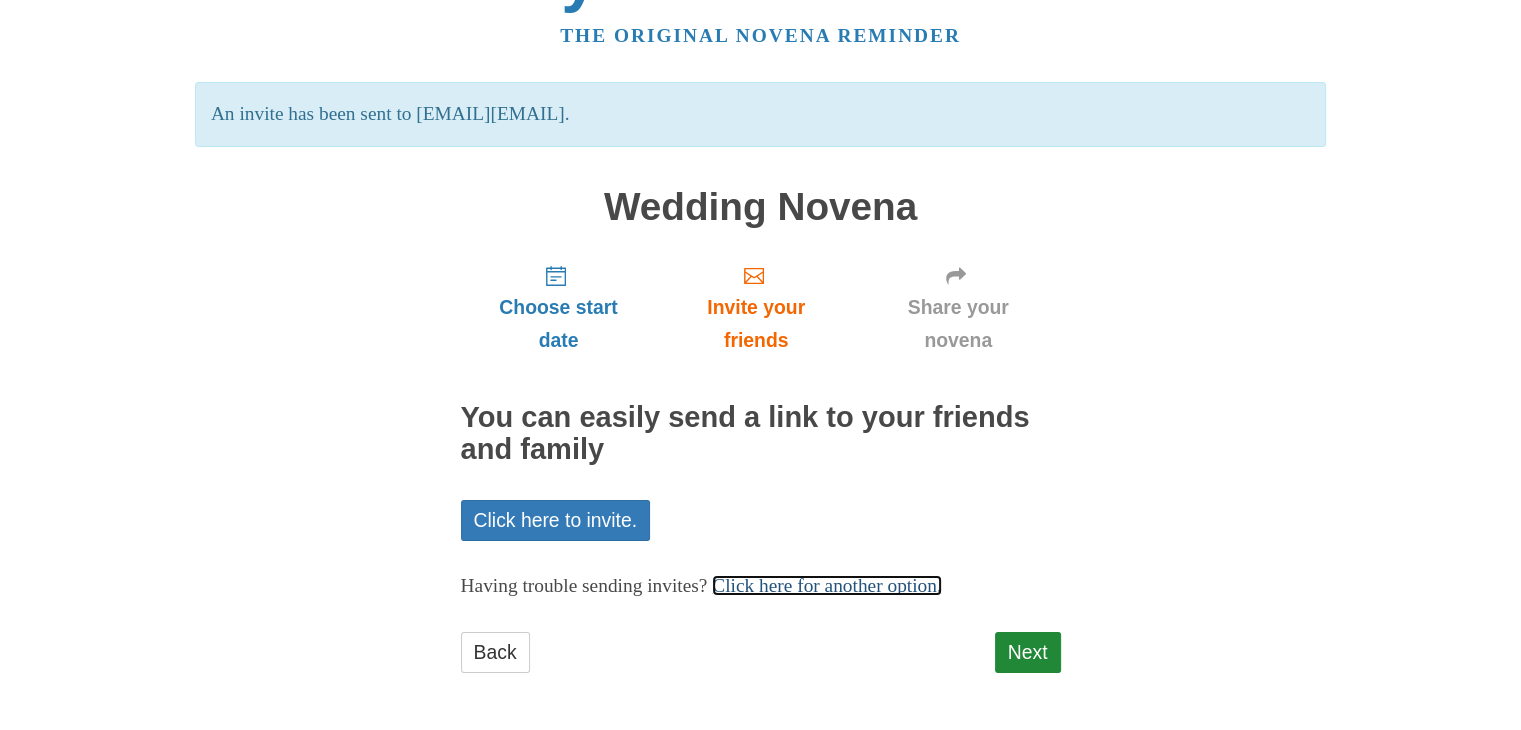 click on "Click here for another option." at bounding box center (827, 585) 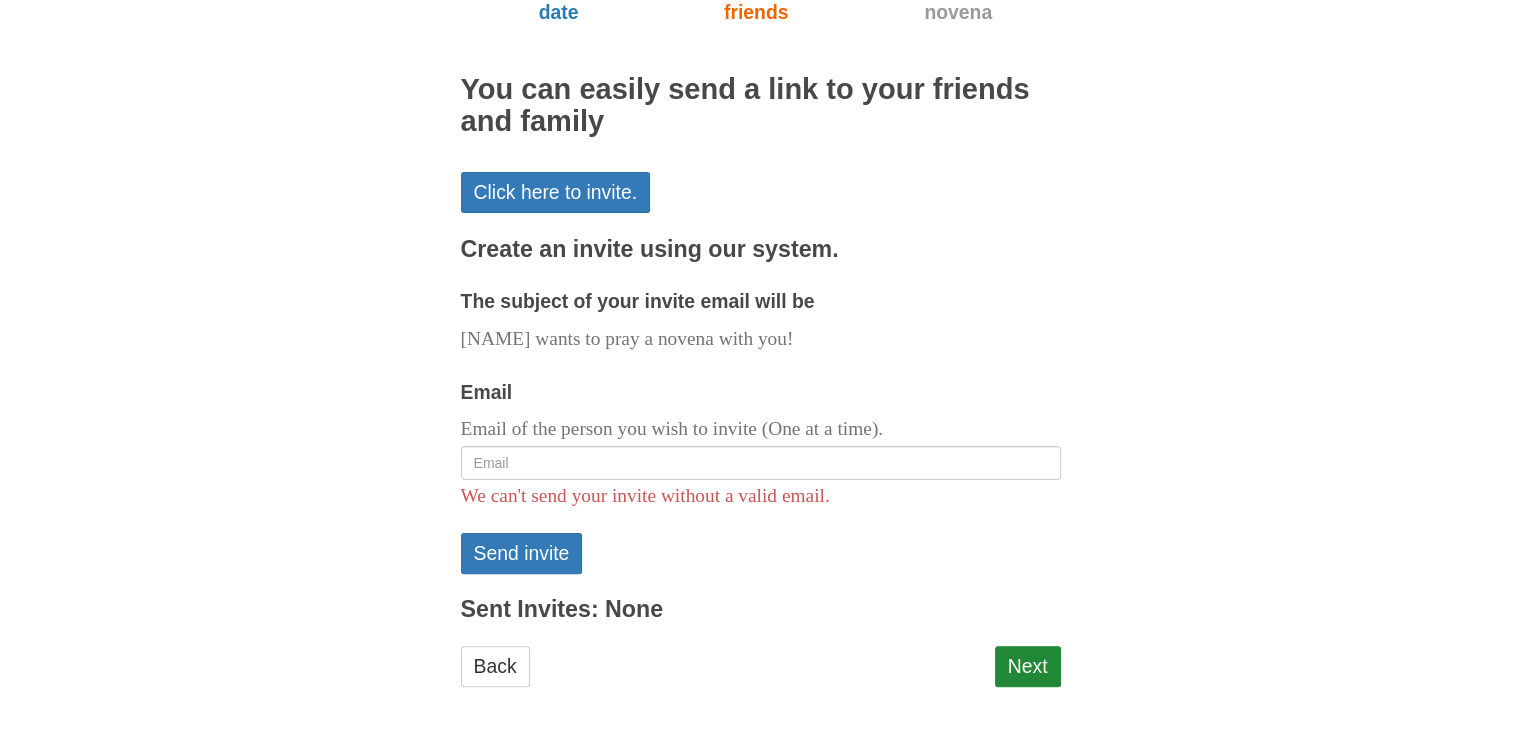 scroll, scrollTop: 403, scrollLeft: 0, axis: vertical 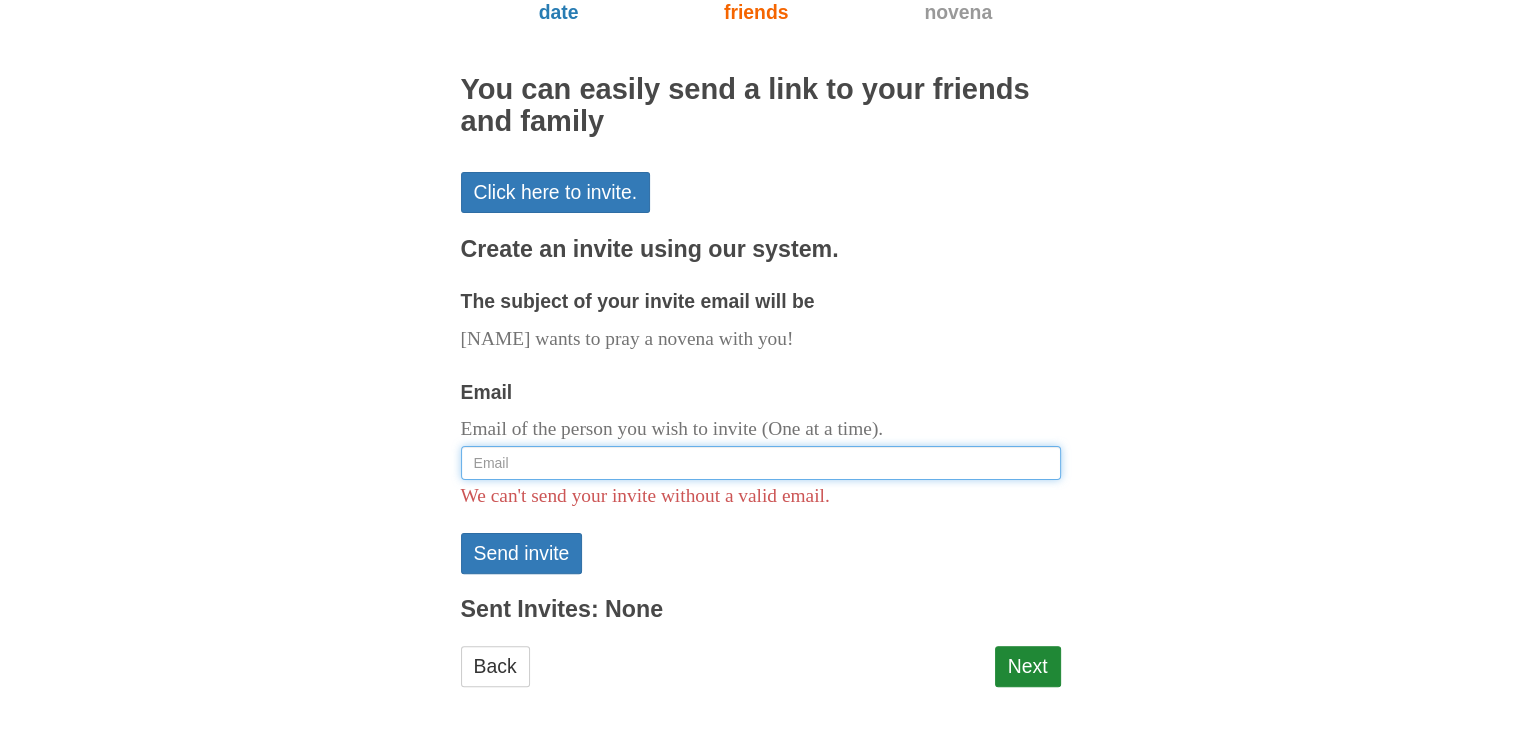 click on "Email" at bounding box center (761, 463) 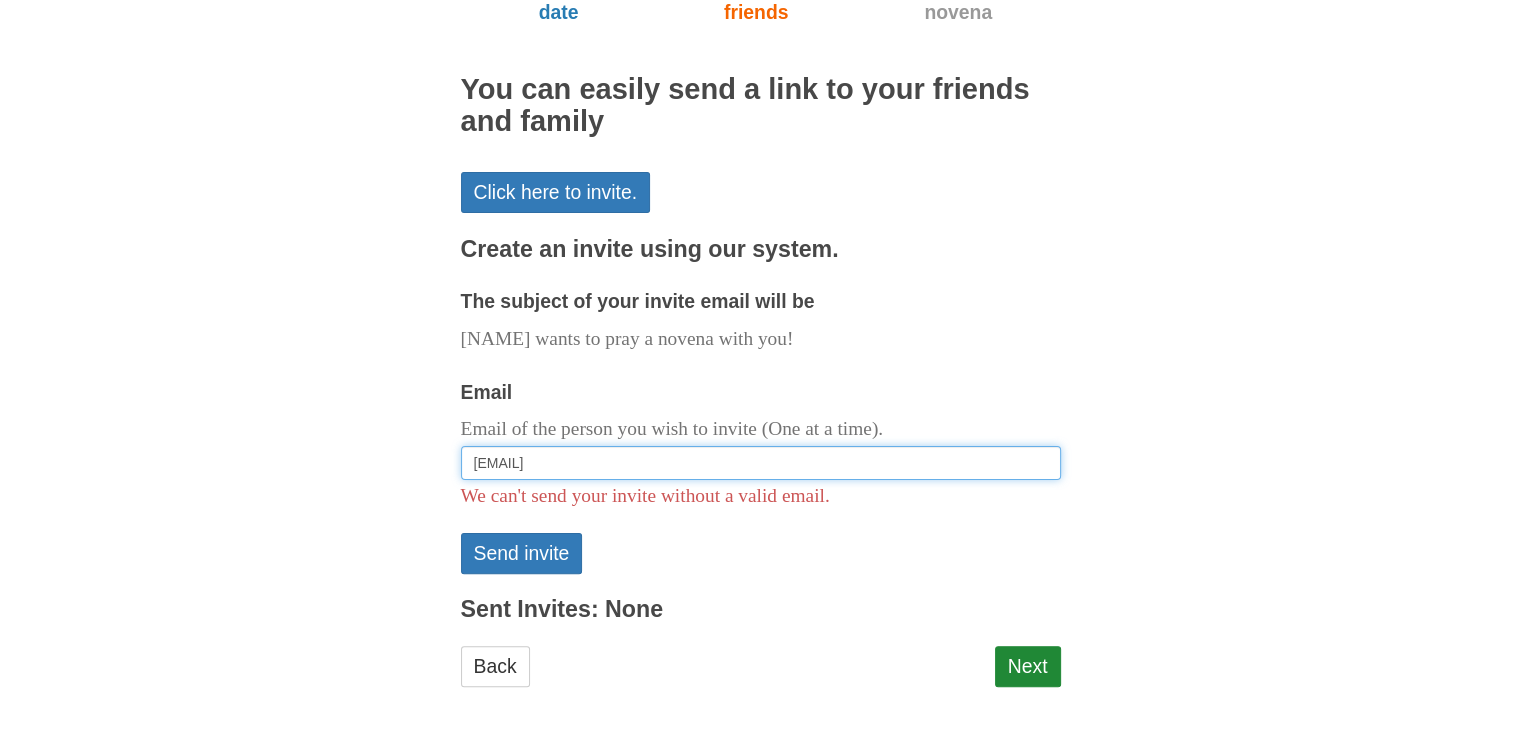 type on "domenica@hartmanglobal-ip.com" 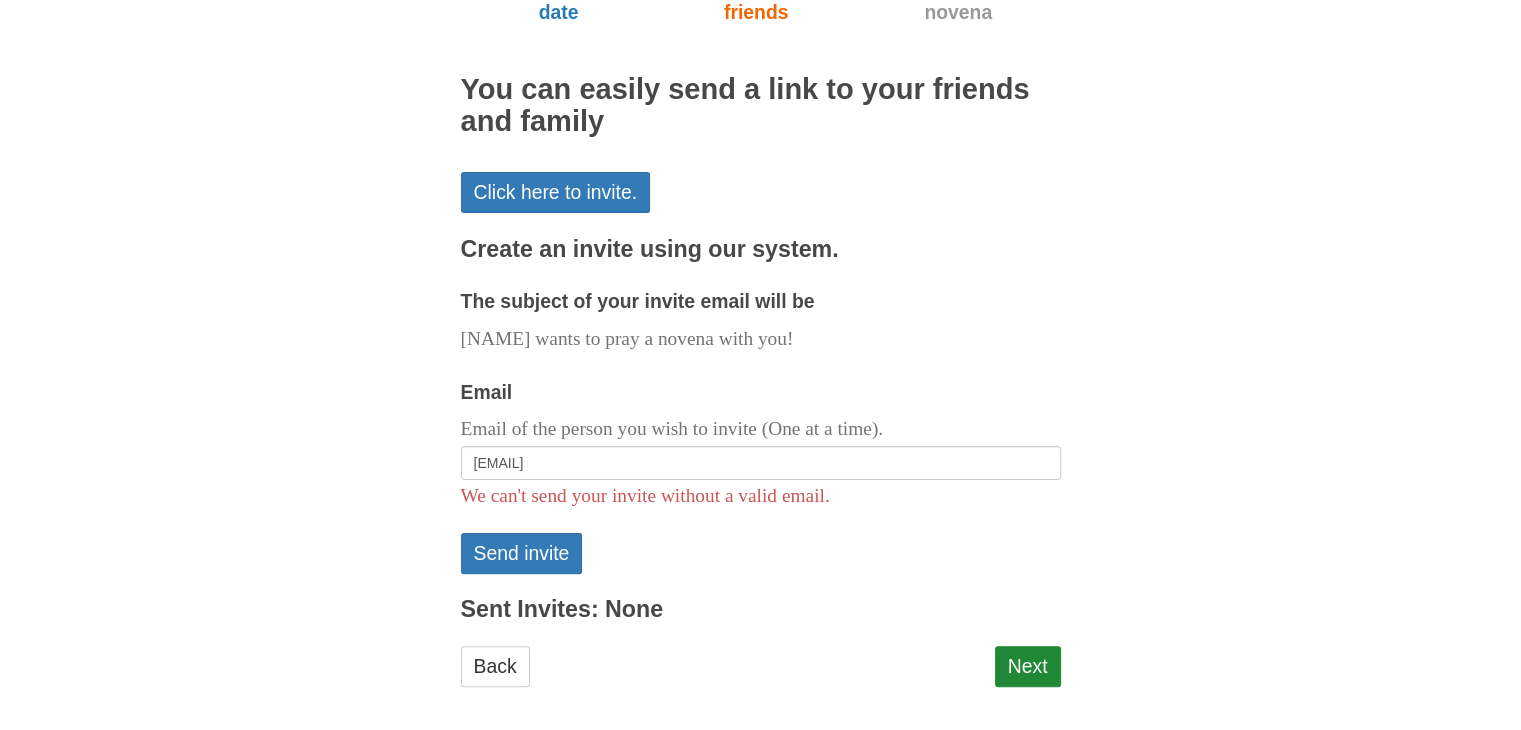 click on "The subject of your invite email will be
Nadia wants to pray a novena with you!
Email
Email of the person you wish to invite (One at a time).
domenica@hartmanglobal-ip.com
We can't send your invite without a valid email.
Send invite" at bounding box center (761, 429) 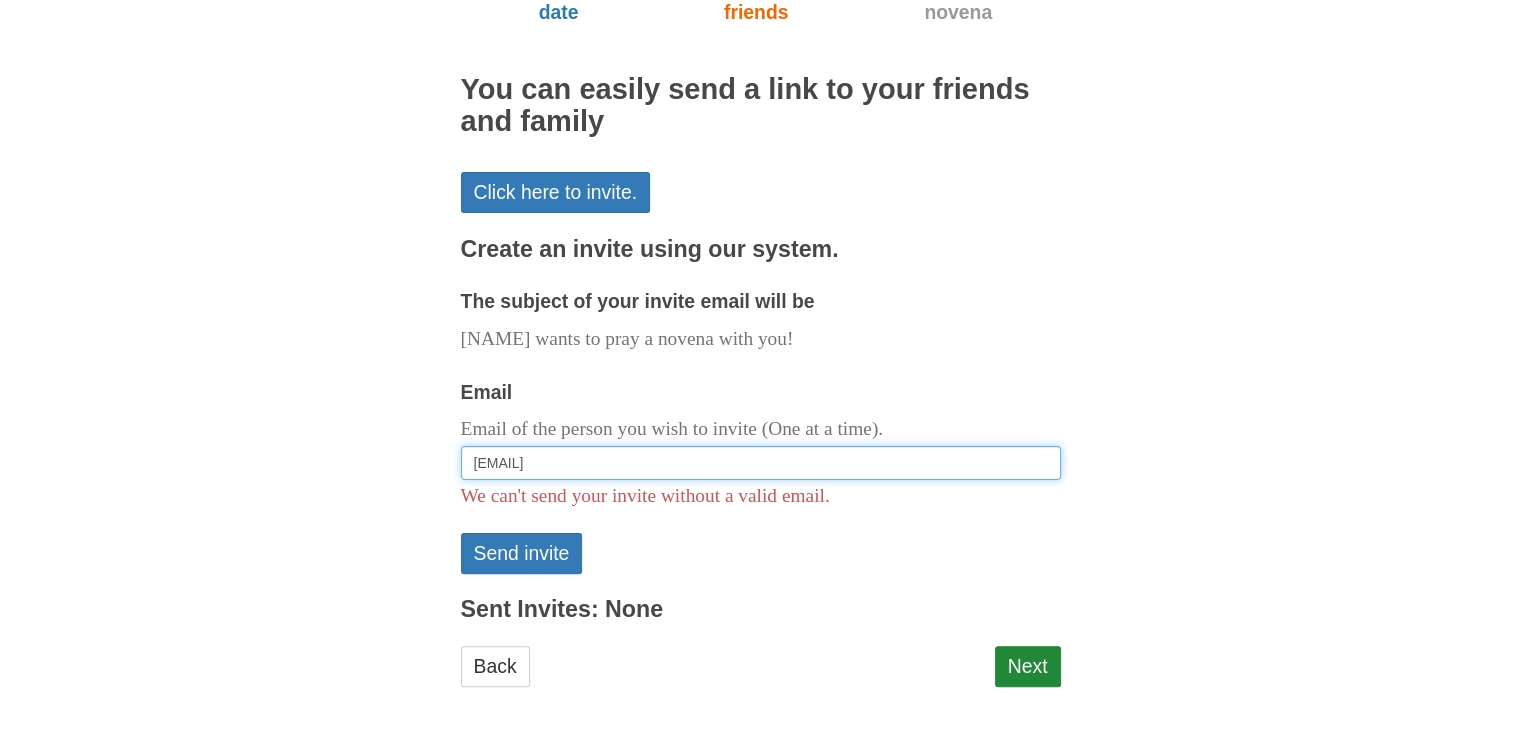 click on "domenica@hartmanglobal-ip.com" at bounding box center (761, 463) 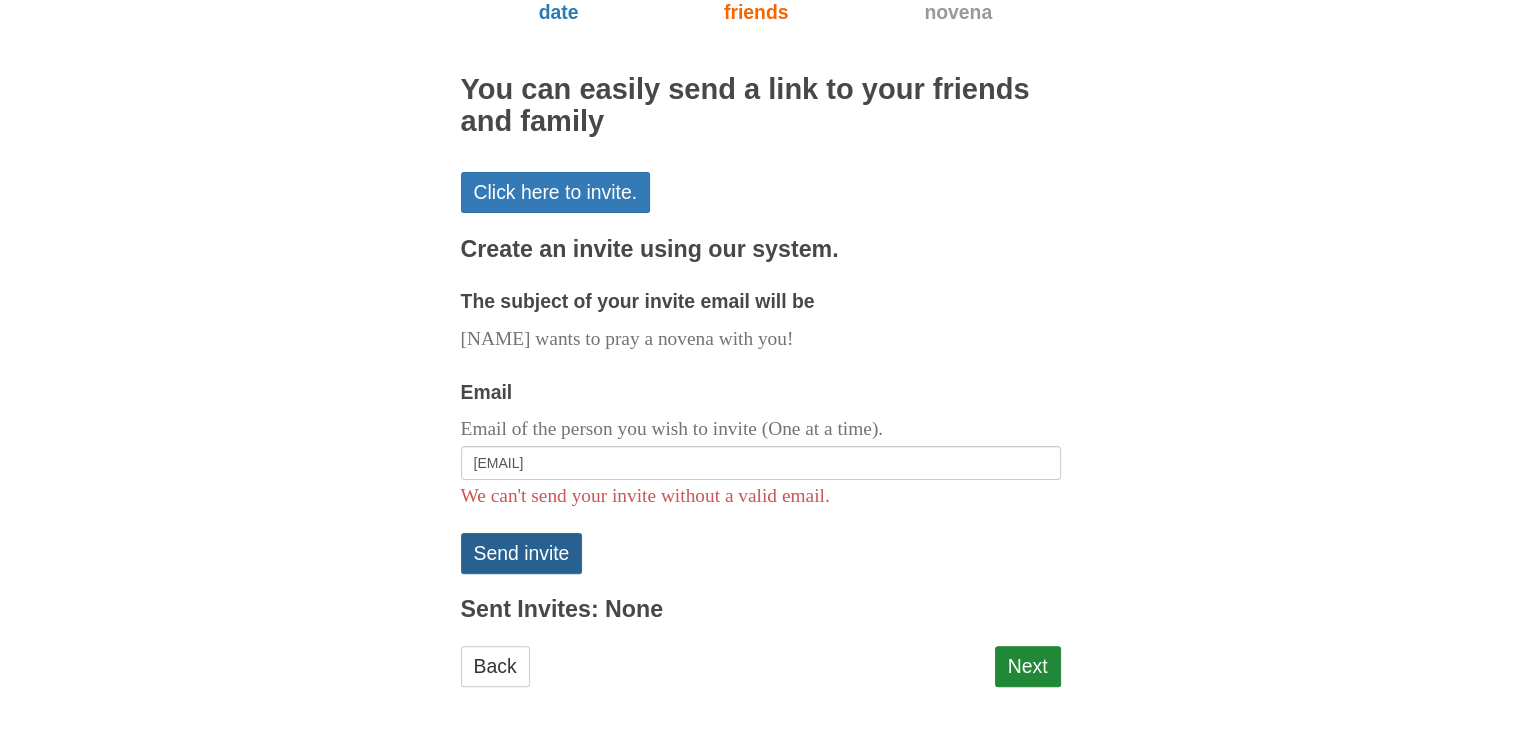 click on "Send invite" at bounding box center [522, 553] 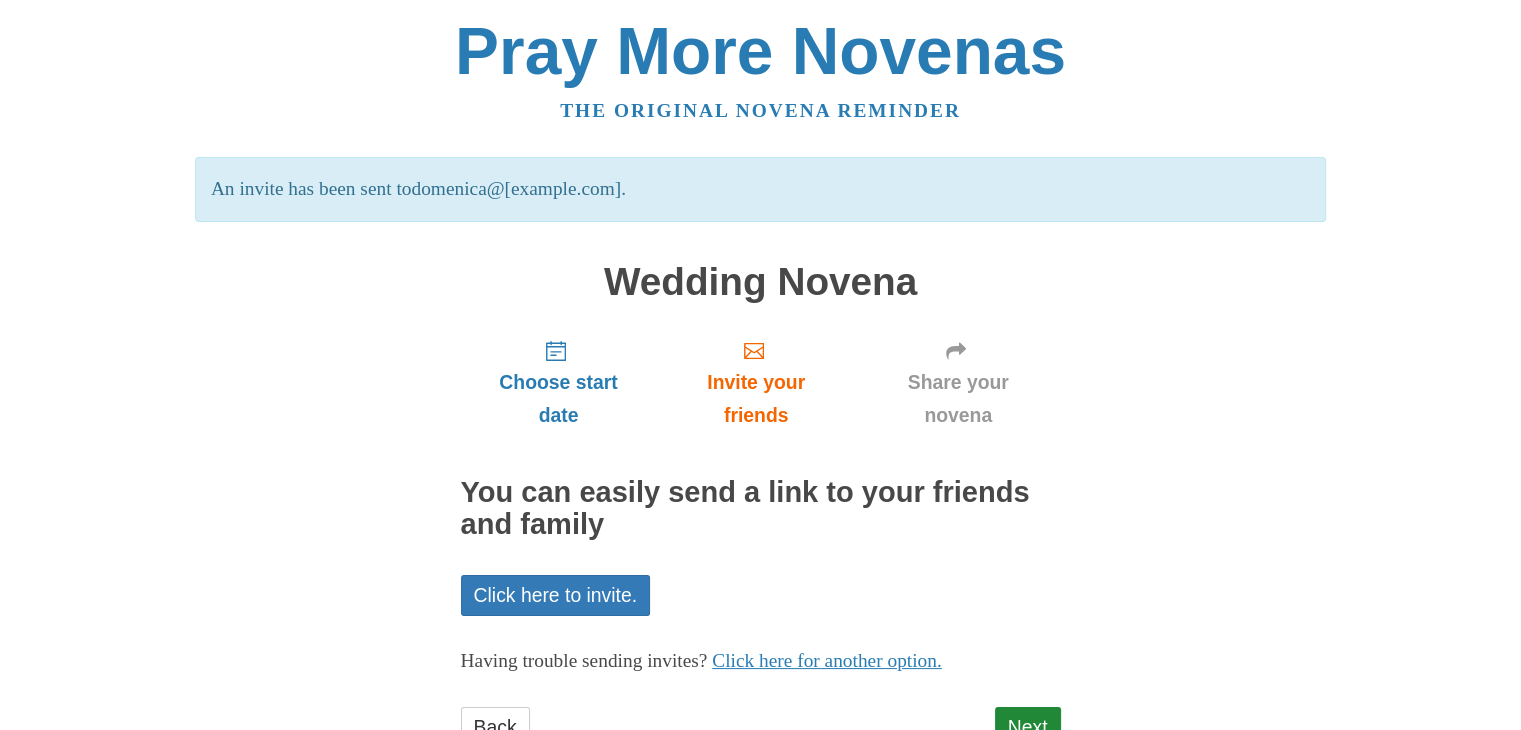 scroll, scrollTop: 76, scrollLeft: 0, axis: vertical 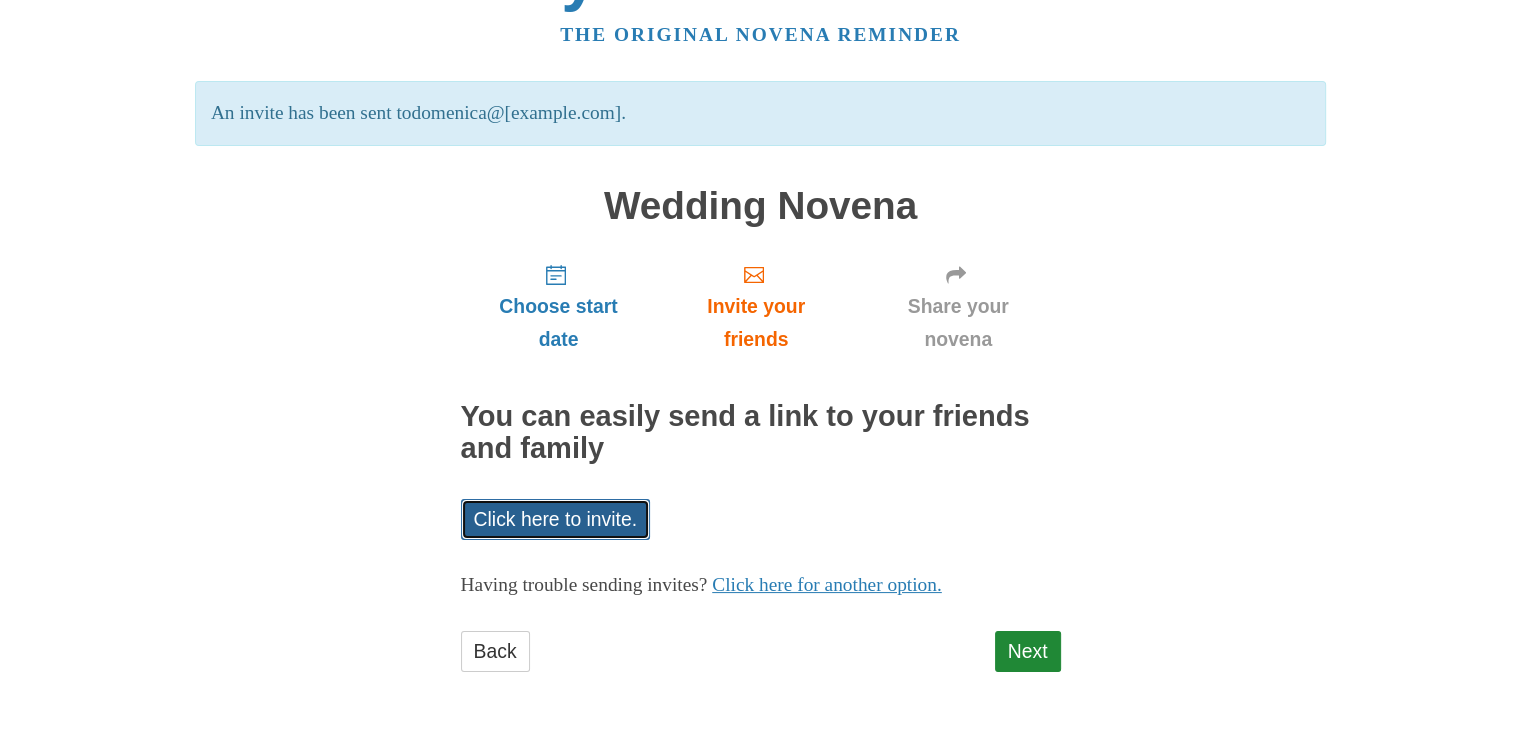 click on "Click here to invite." at bounding box center (556, 519) 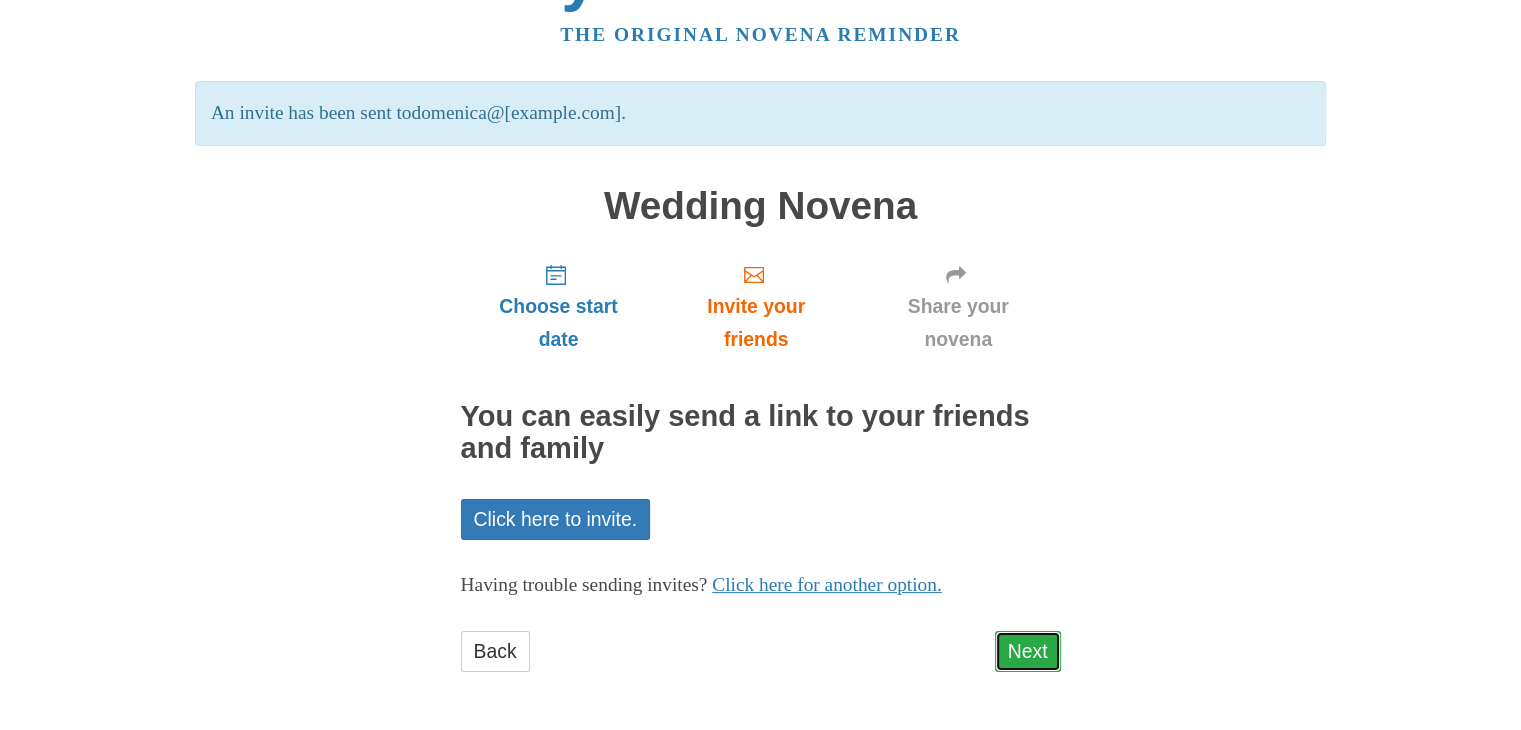 click on "Next" at bounding box center [1028, 651] 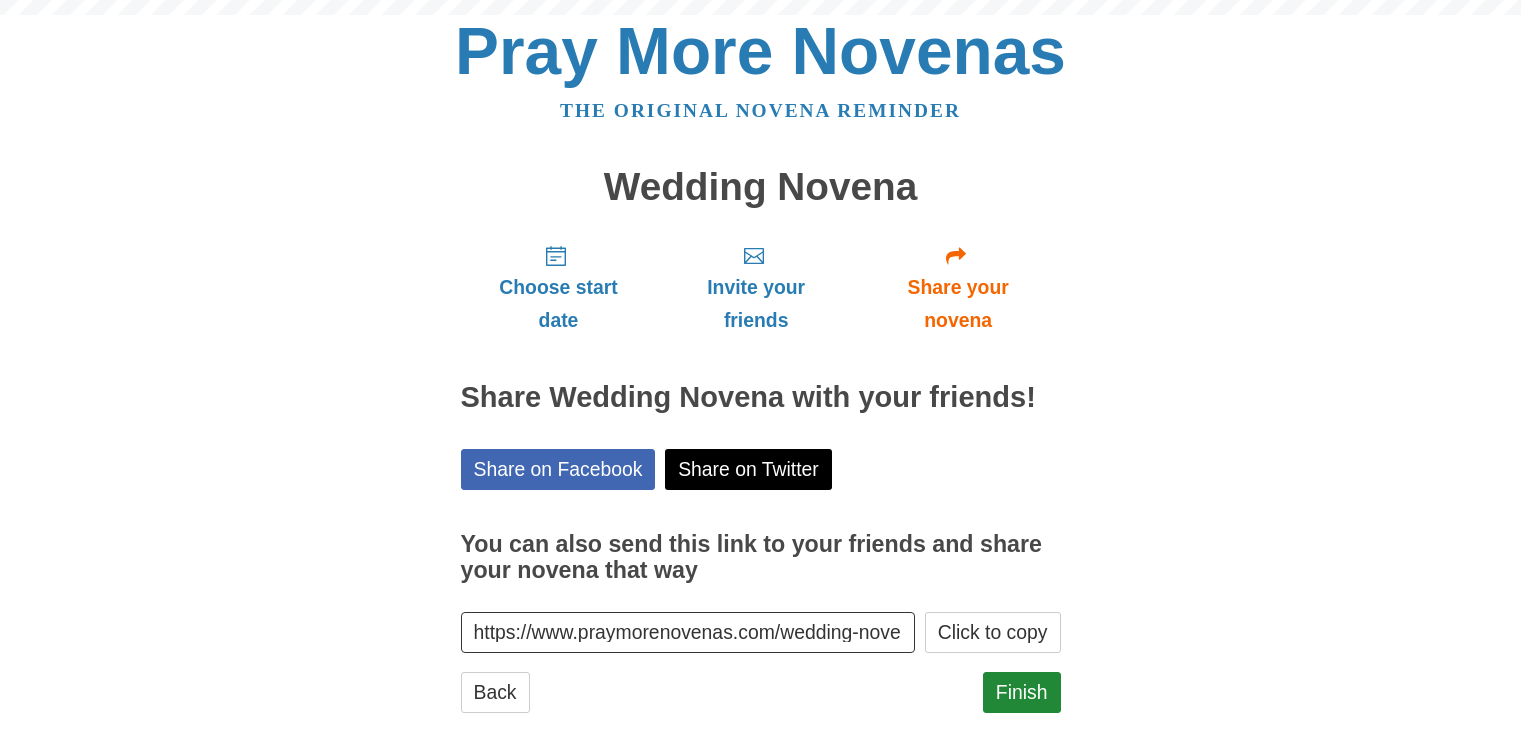 scroll, scrollTop: 0, scrollLeft: 0, axis: both 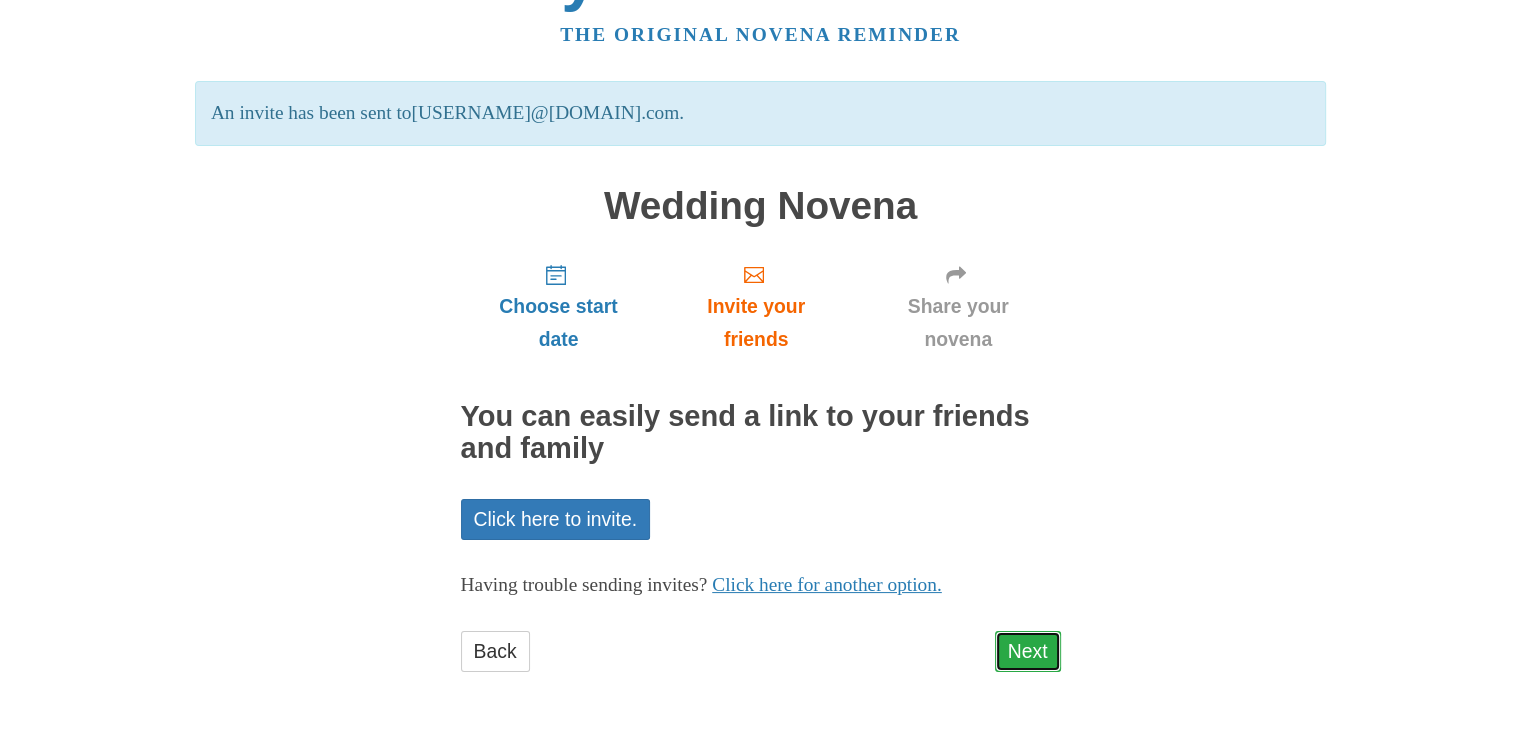 click on "Next" at bounding box center (1028, 651) 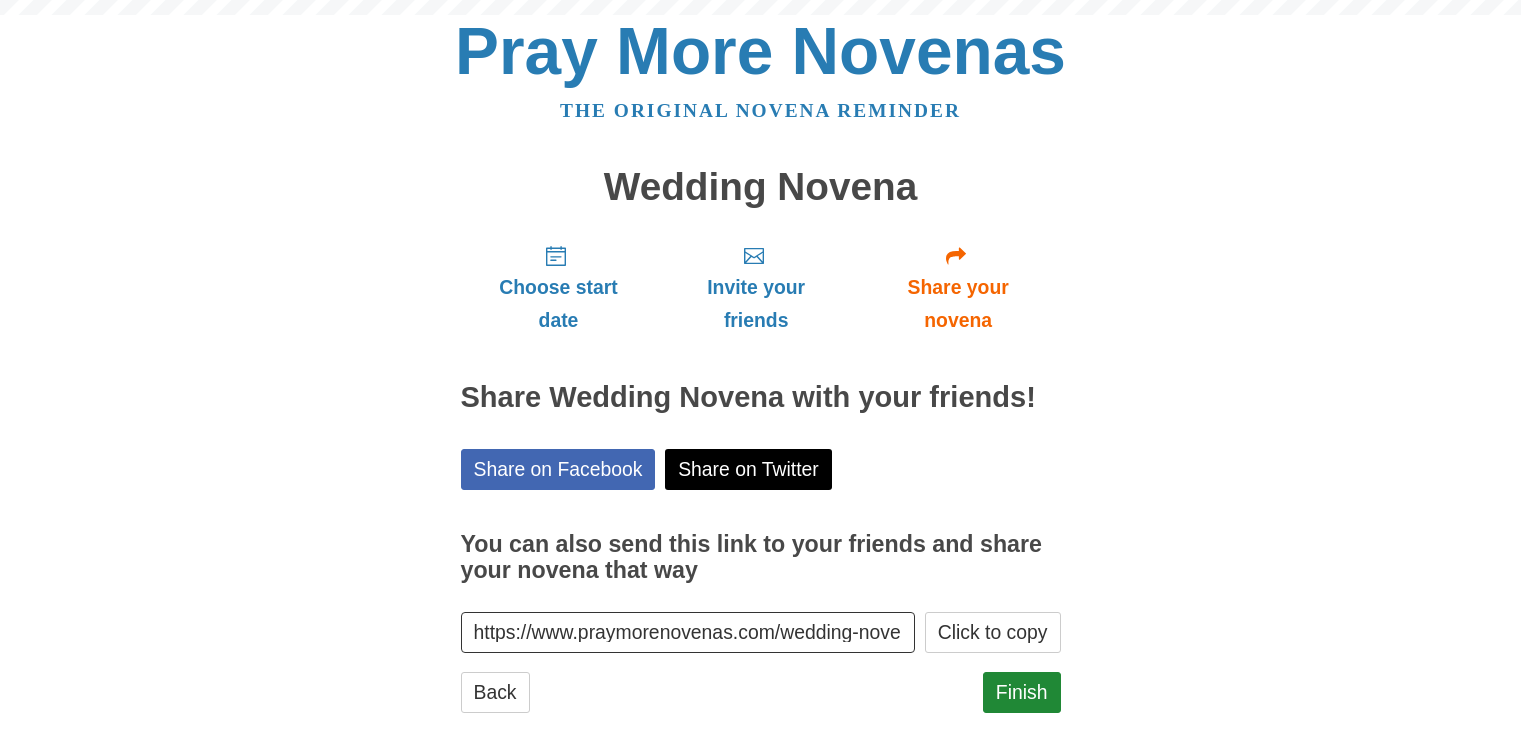 scroll, scrollTop: 0, scrollLeft: 0, axis: both 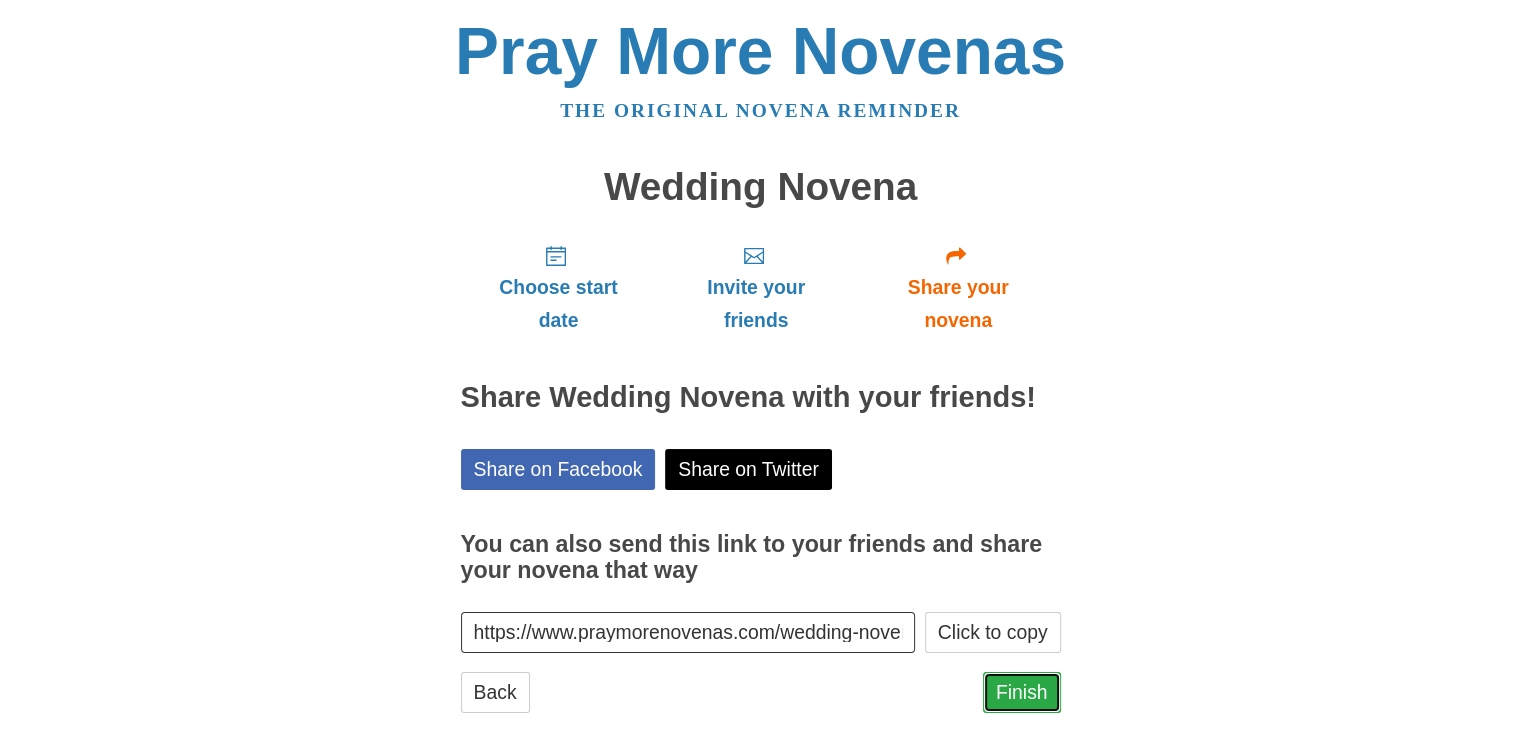 click on "Finish" at bounding box center [1022, 692] 